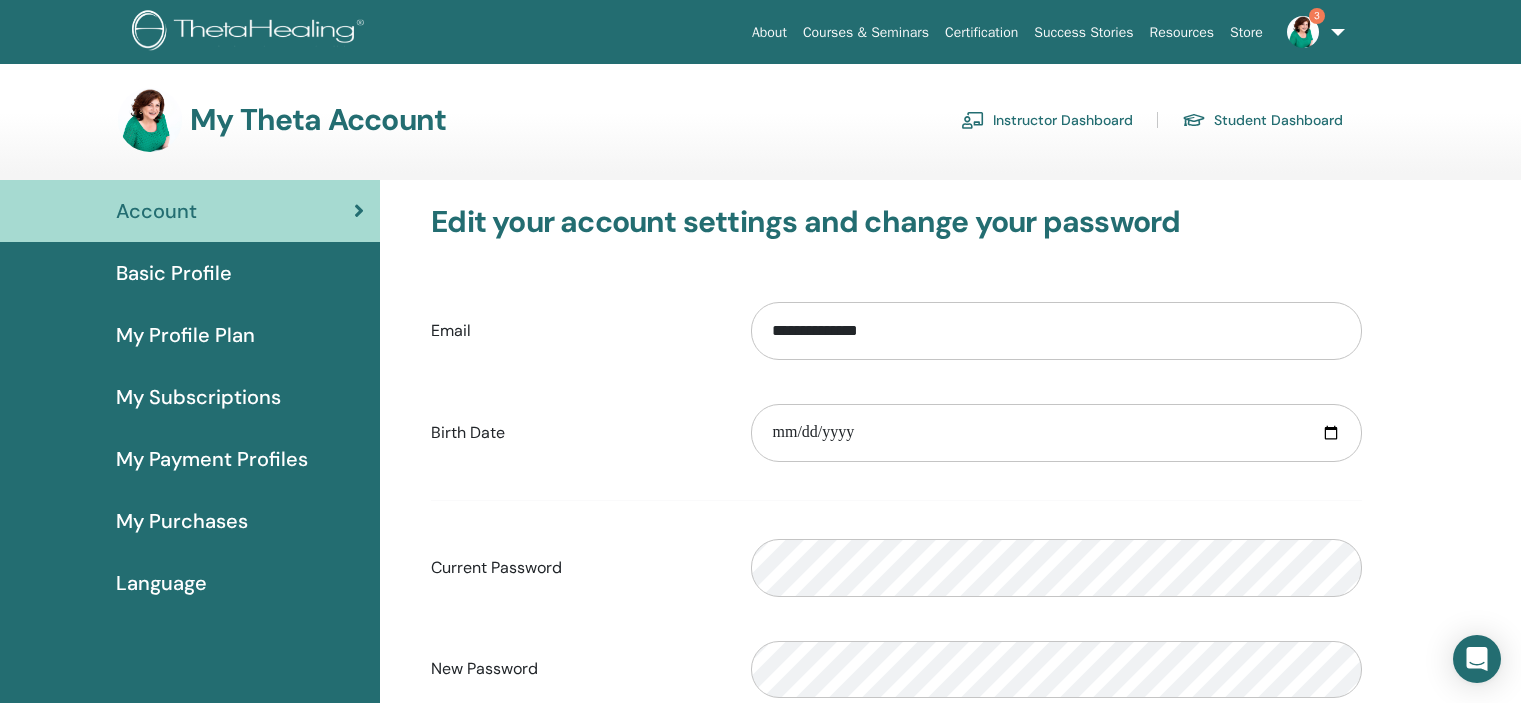 scroll, scrollTop: 0, scrollLeft: 0, axis: both 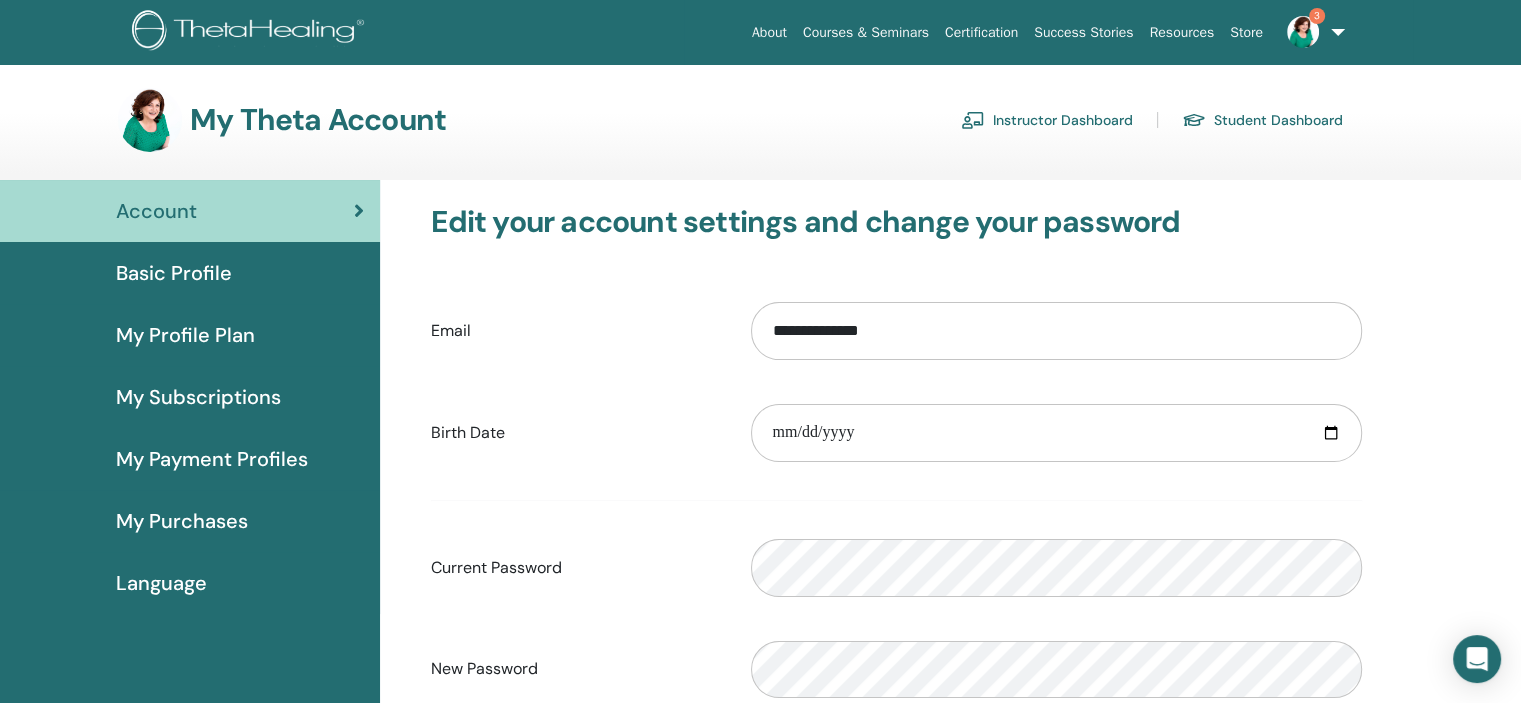 click on "Instructor Dashboard" at bounding box center [1047, 120] 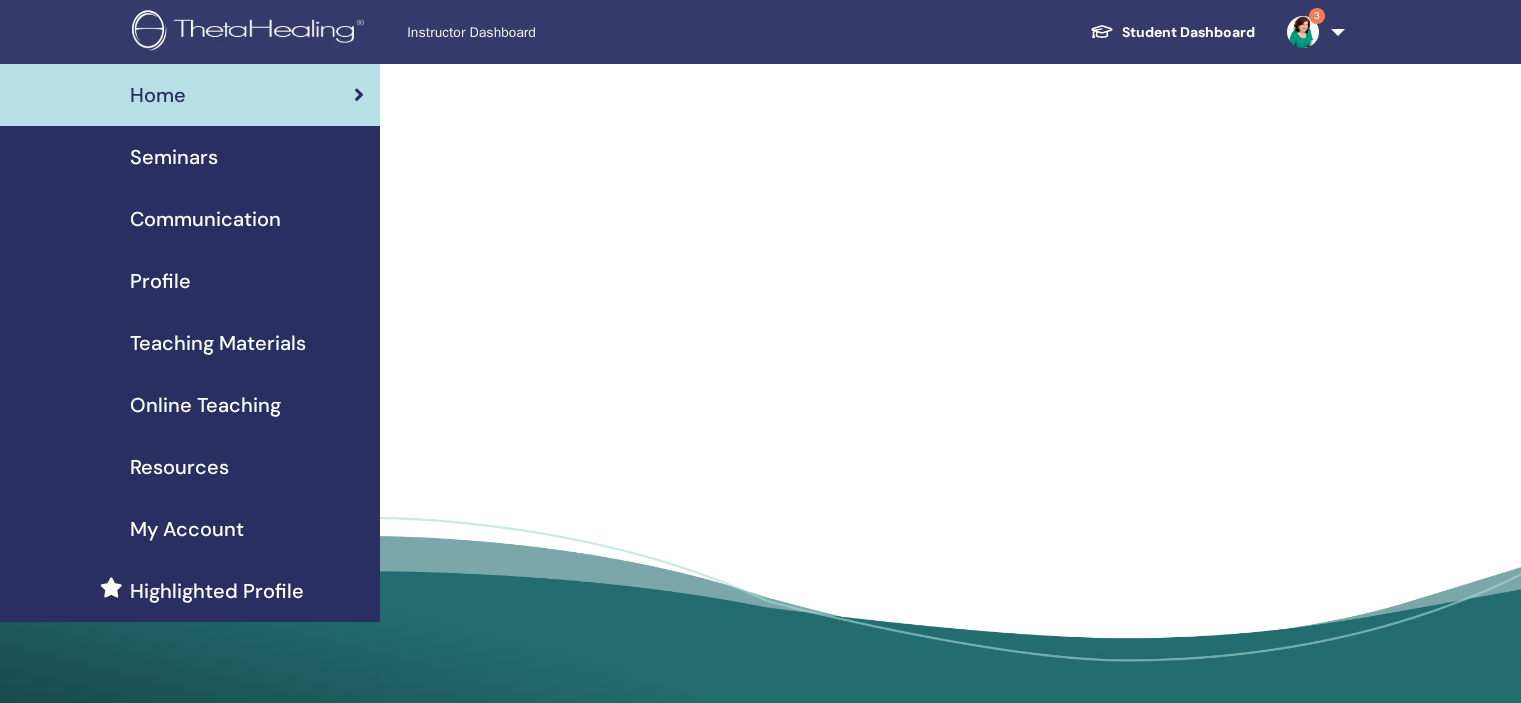 scroll, scrollTop: 0, scrollLeft: 0, axis: both 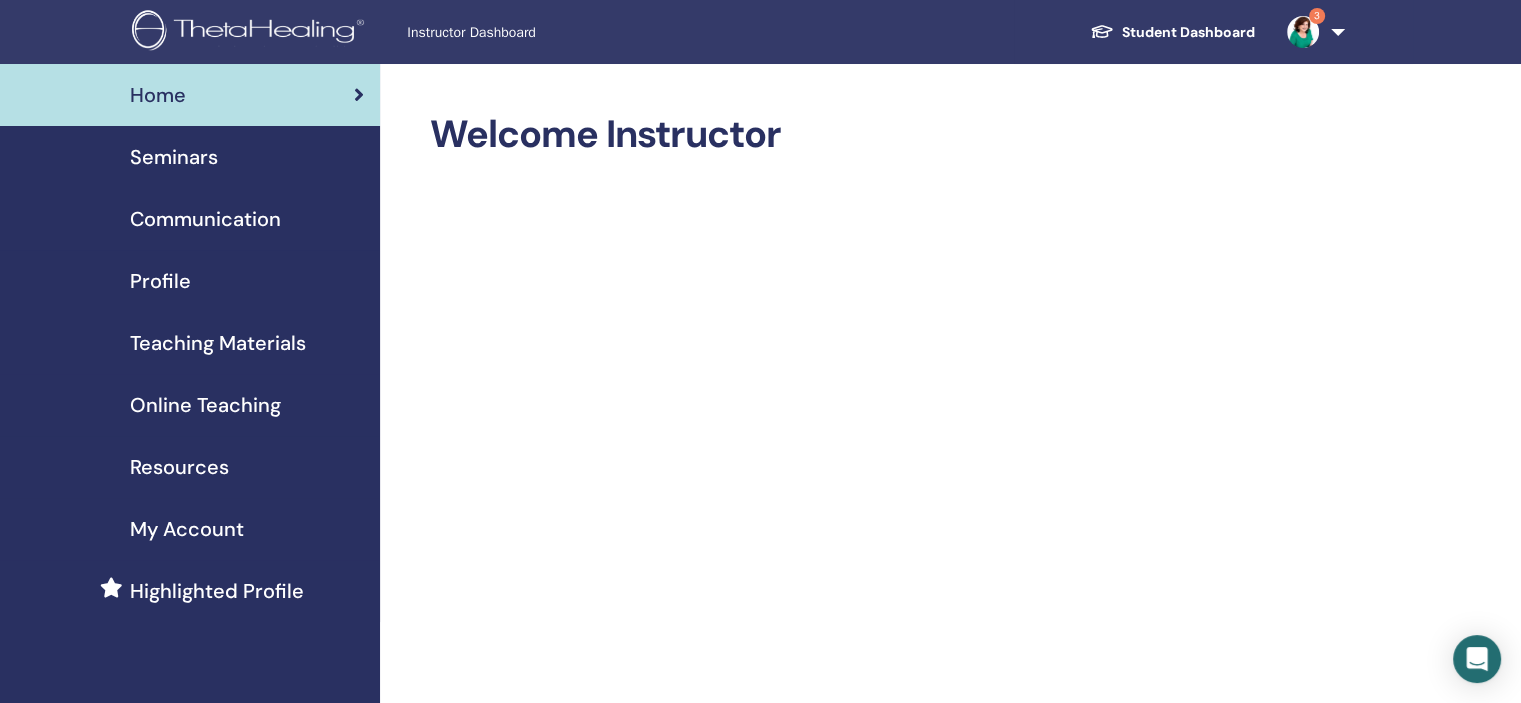 click on "Seminars" at bounding box center [174, 157] 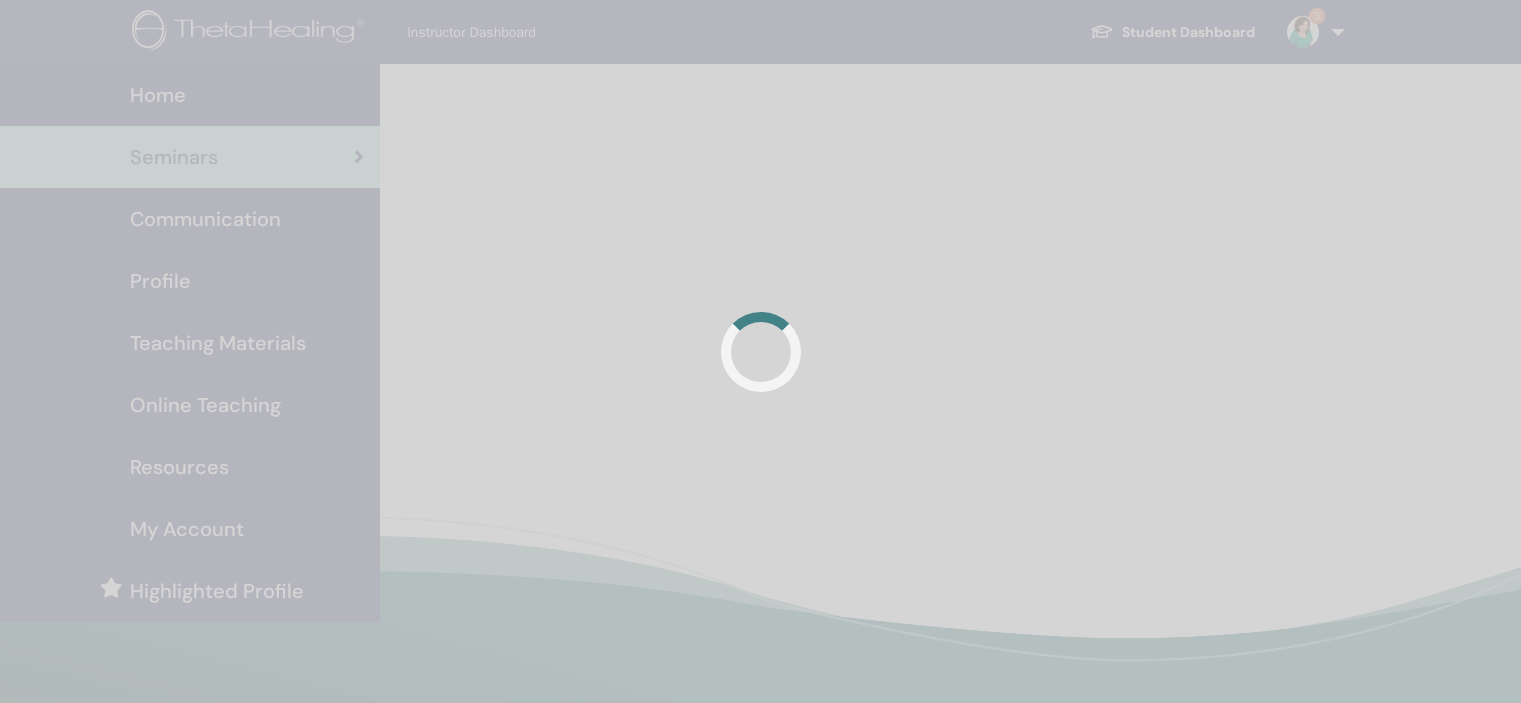 scroll, scrollTop: 0, scrollLeft: 0, axis: both 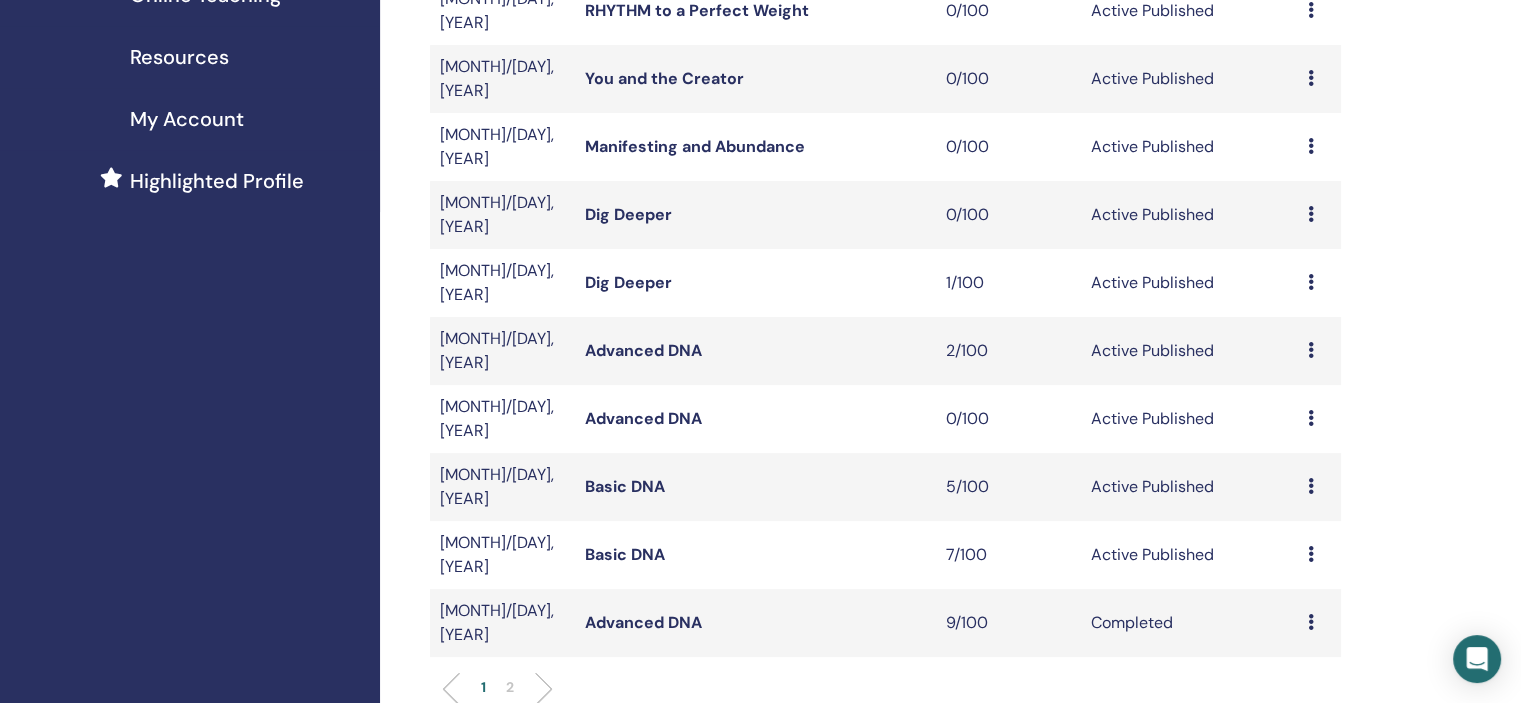 click at bounding box center [1311, 554] 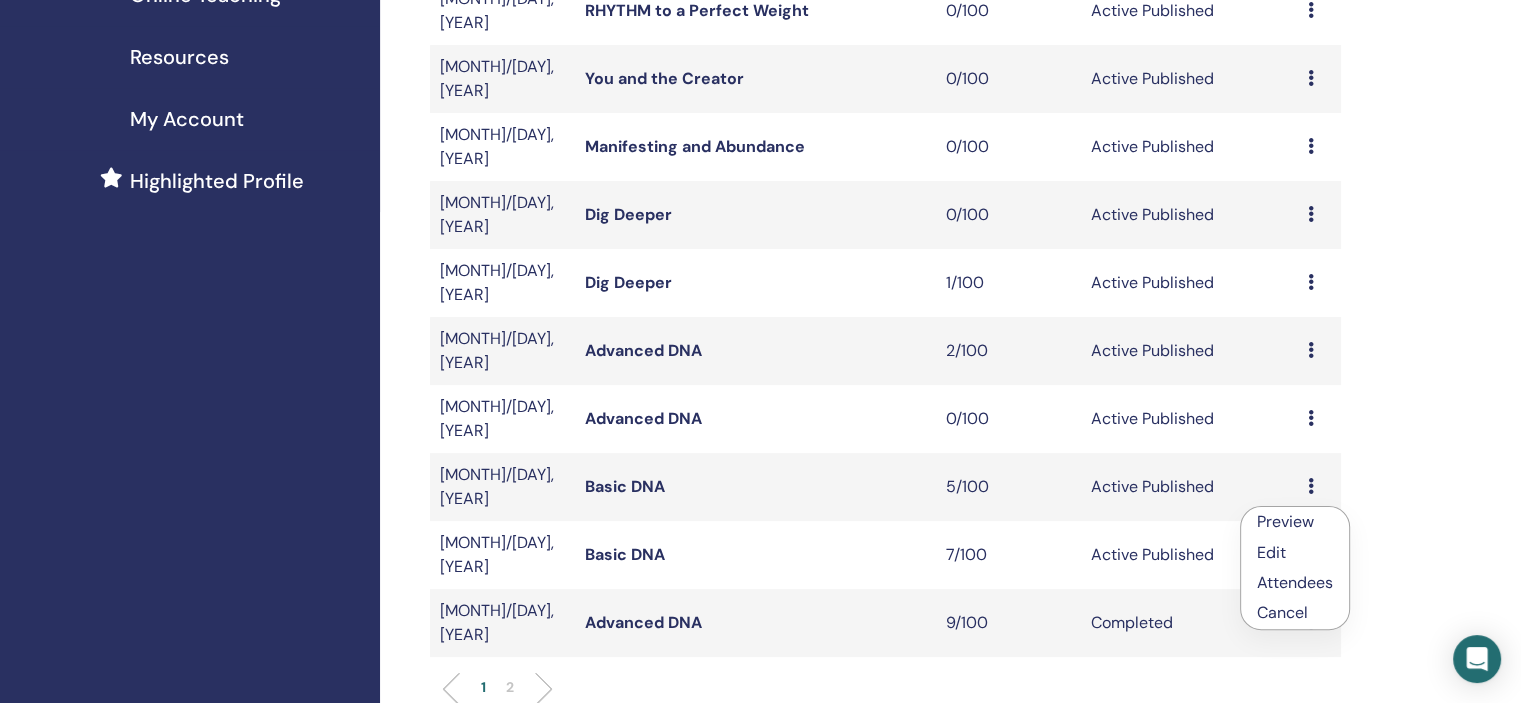 click on "Attendees" at bounding box center (1295, 582) 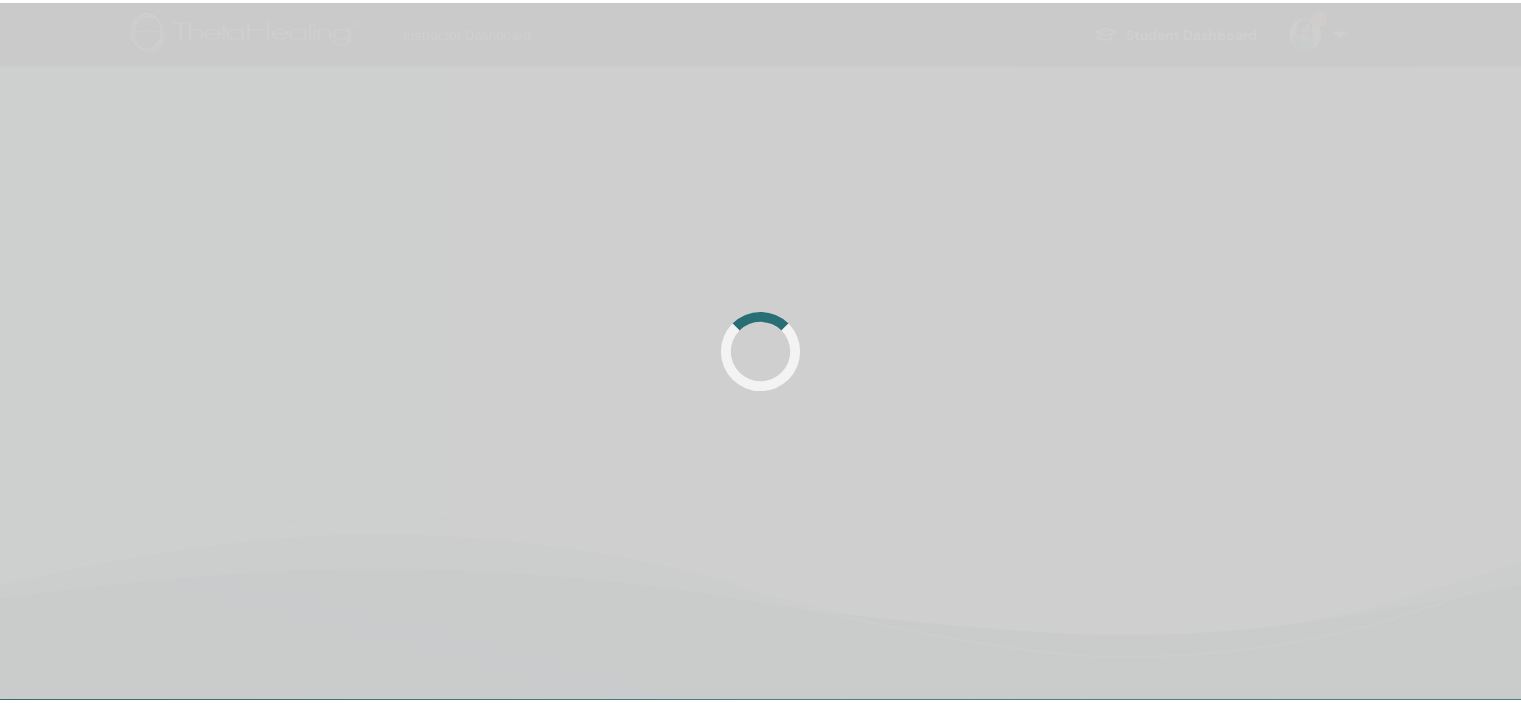 scroll, scrollTop: 0, scrollLeft: 0, axis: both 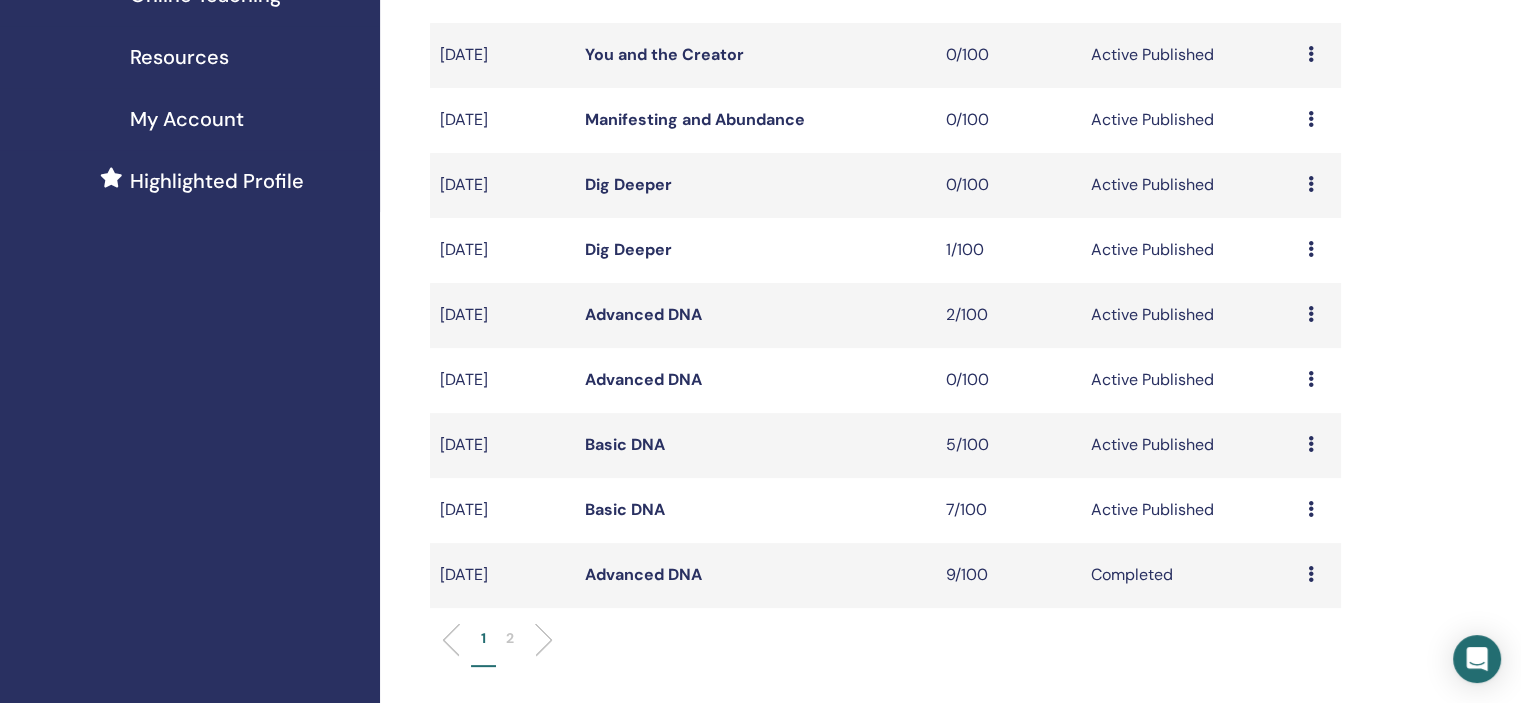 click at bounding box center (1311, 444) 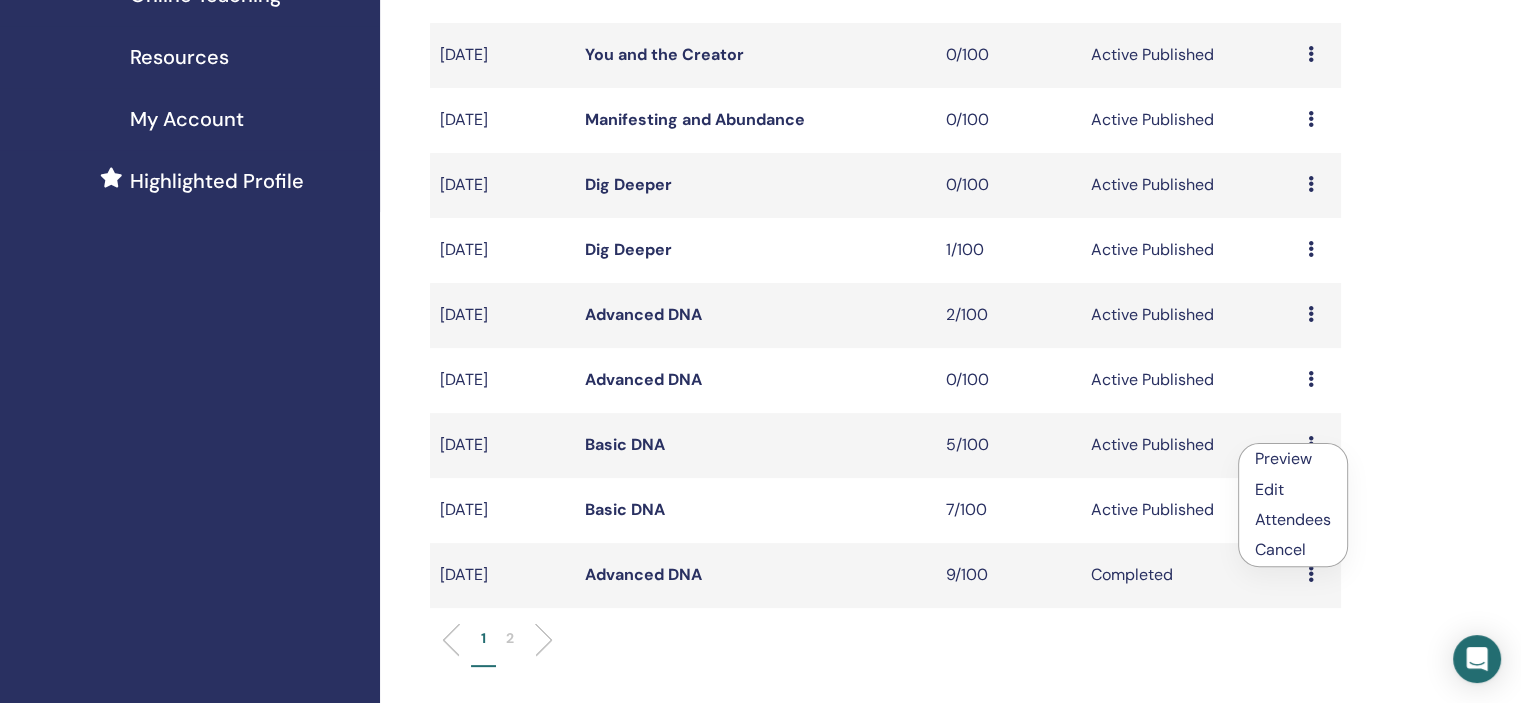click on "Attendees" at bounding box center (1293, 519) 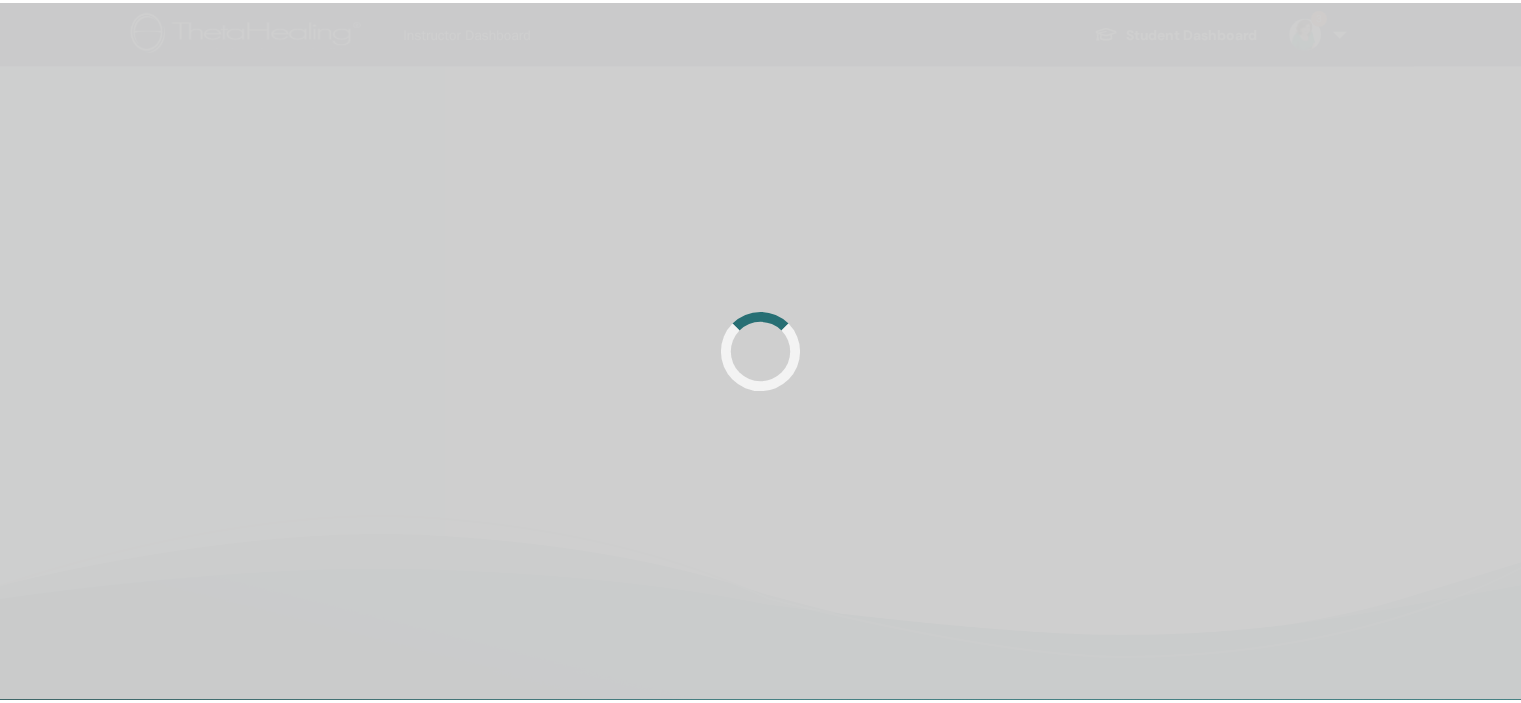 scroll, scrollTop: 0, scrollLeft: 0, axis: both 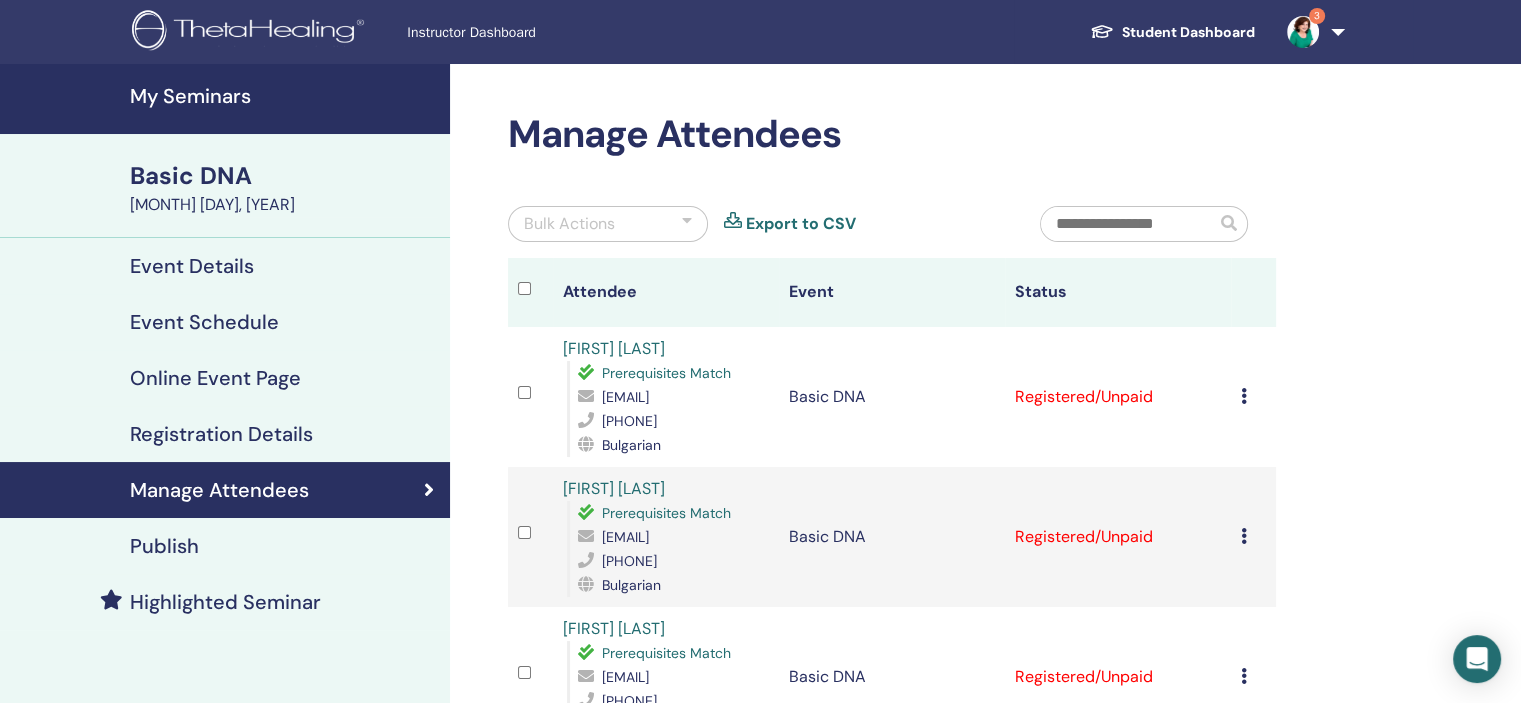 click at bounding box center (1303, 32) 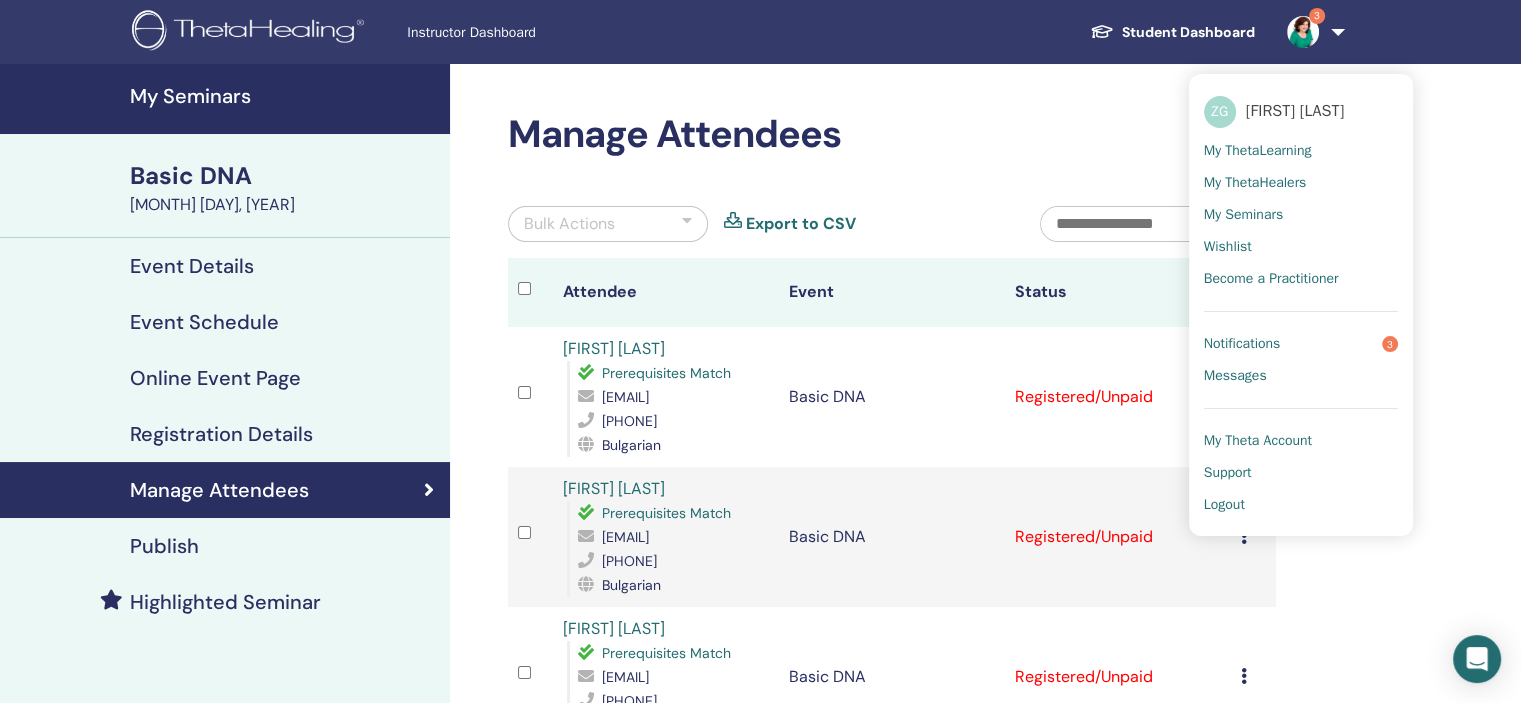 click on "Notifications" at bounding box center (1242, 344) 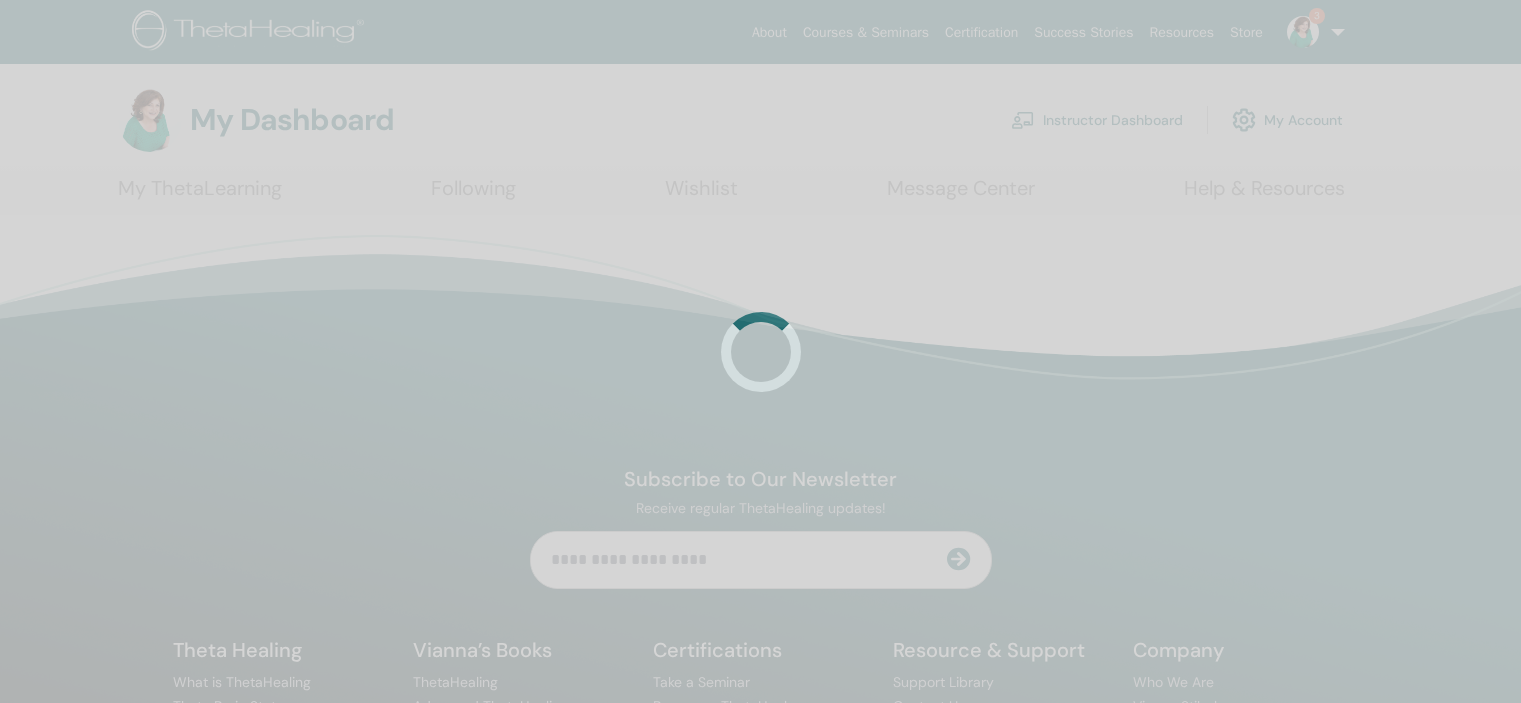 scroll, scrollTop: 0, scrollLeft: 0, axis: both 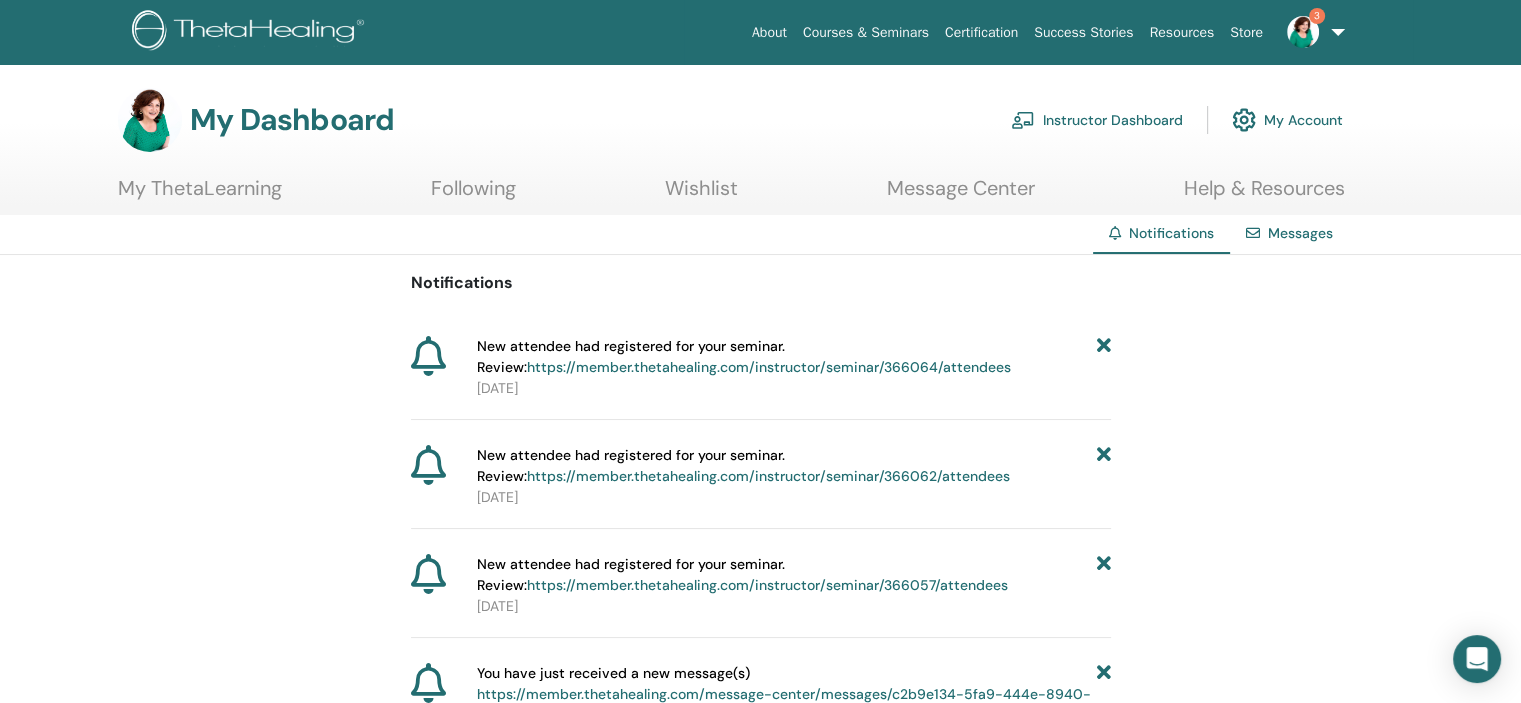 click at bounding box center [1103, 357] 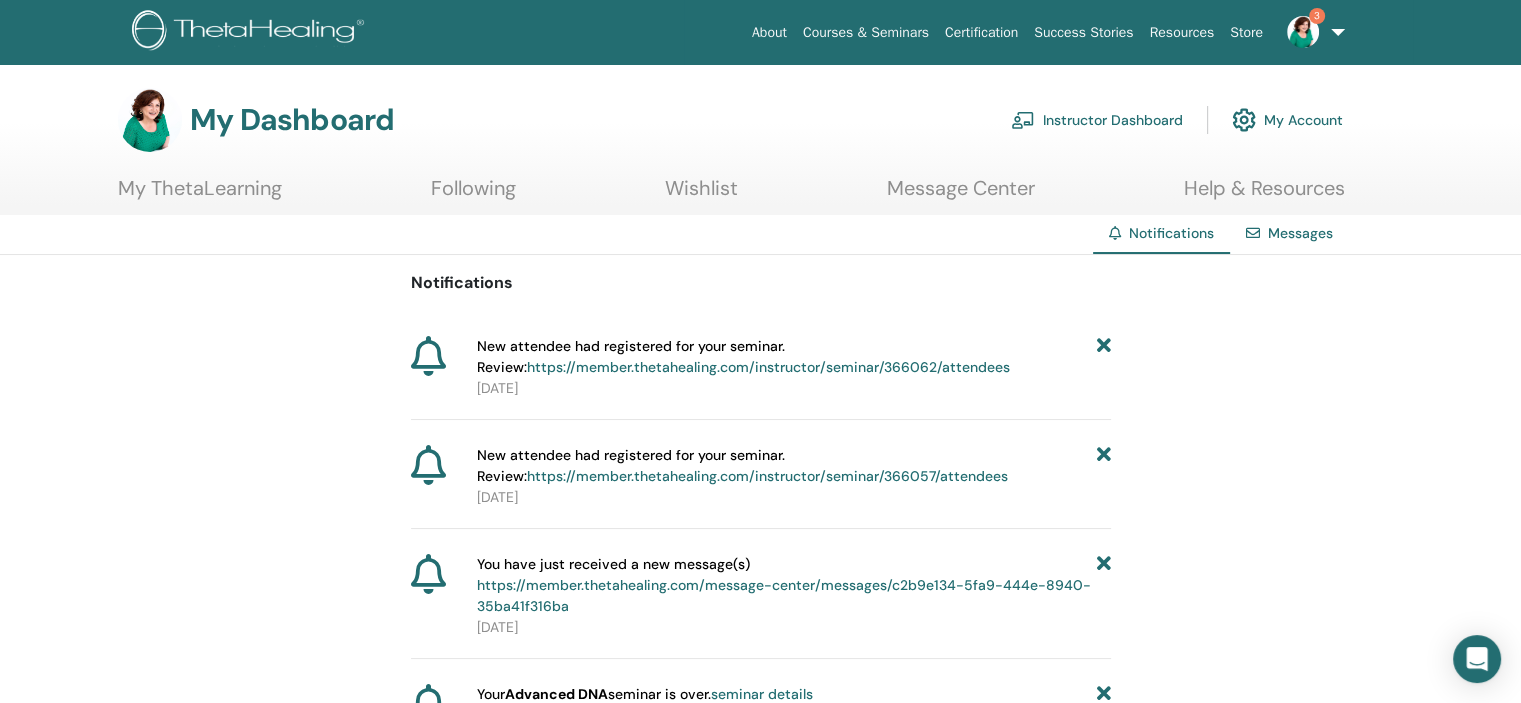 click at bounding box center [1103, 357] 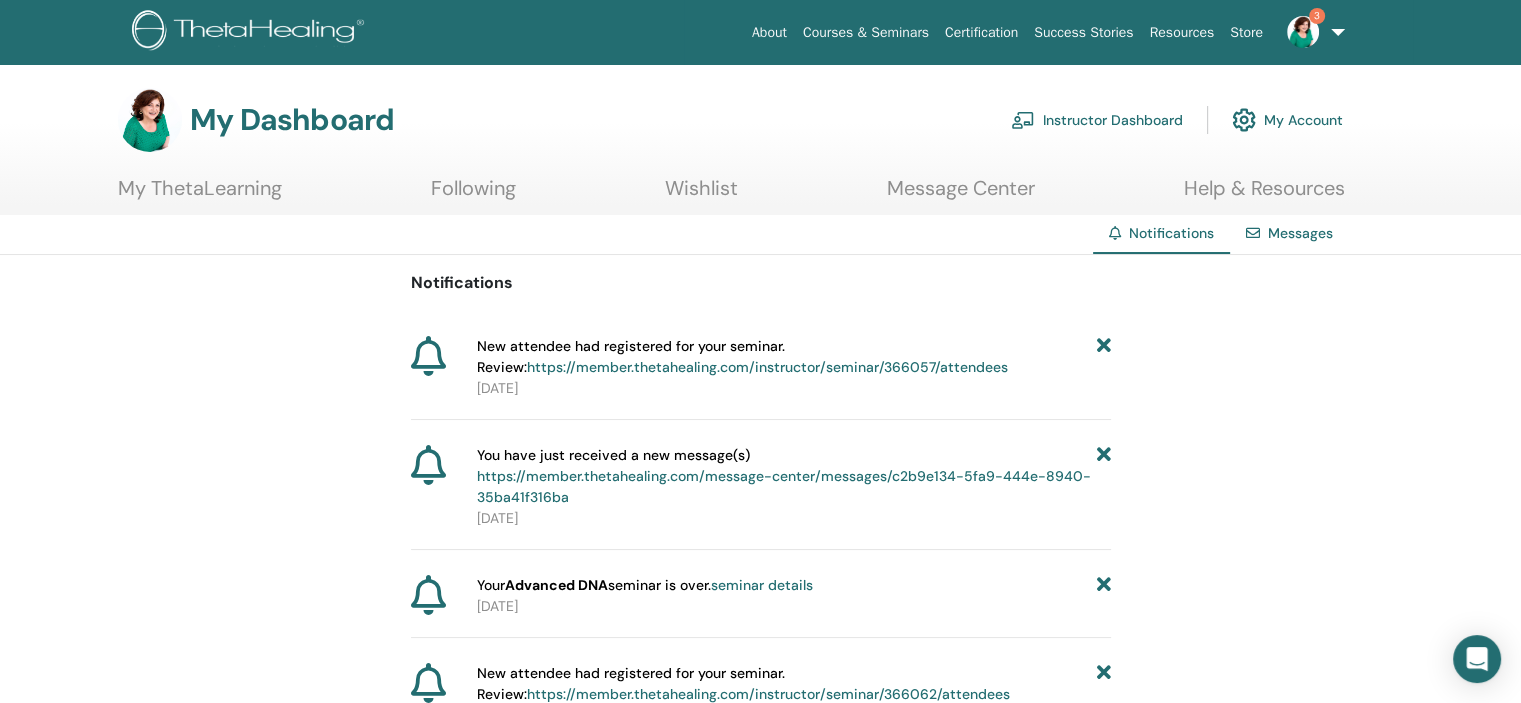 click at bounding box center (1103, 357) 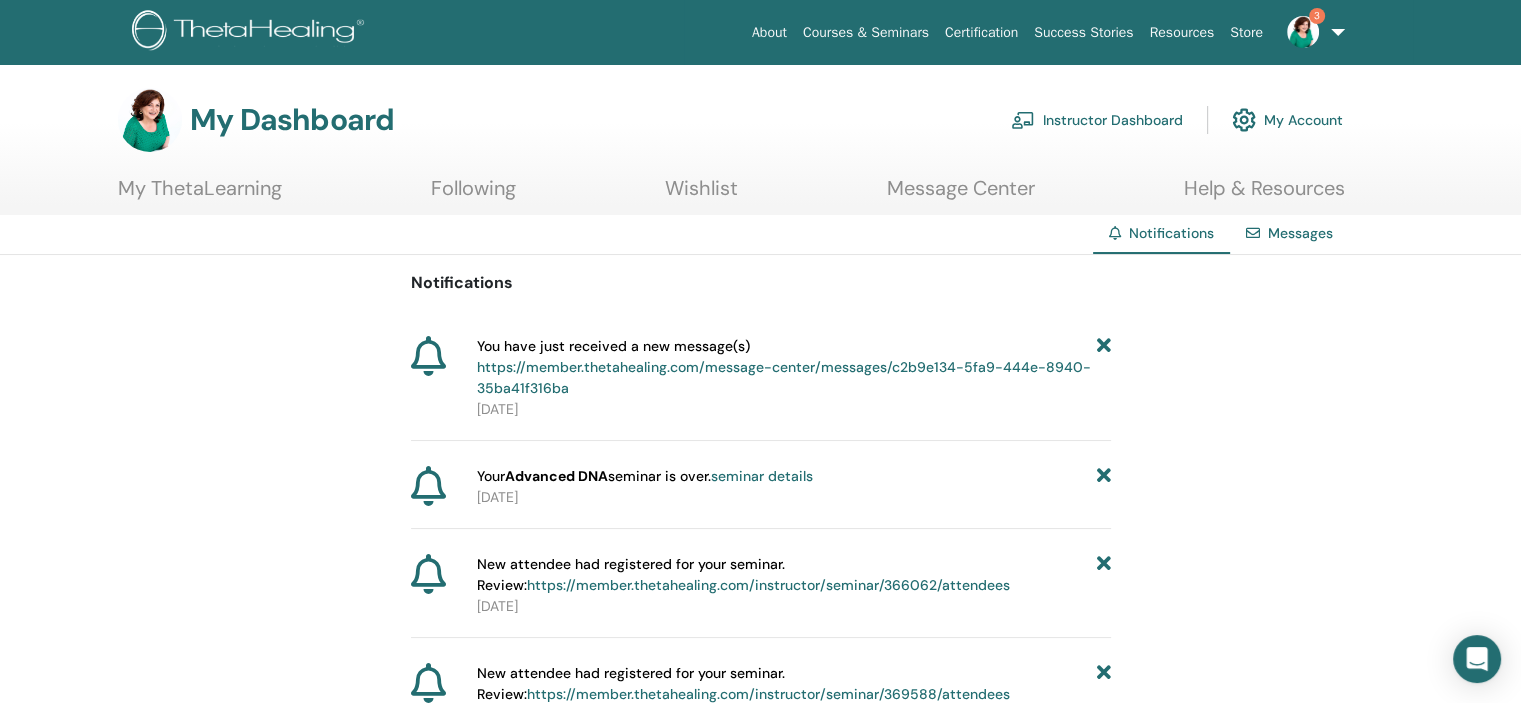 click at bounding box center [1103, 367] 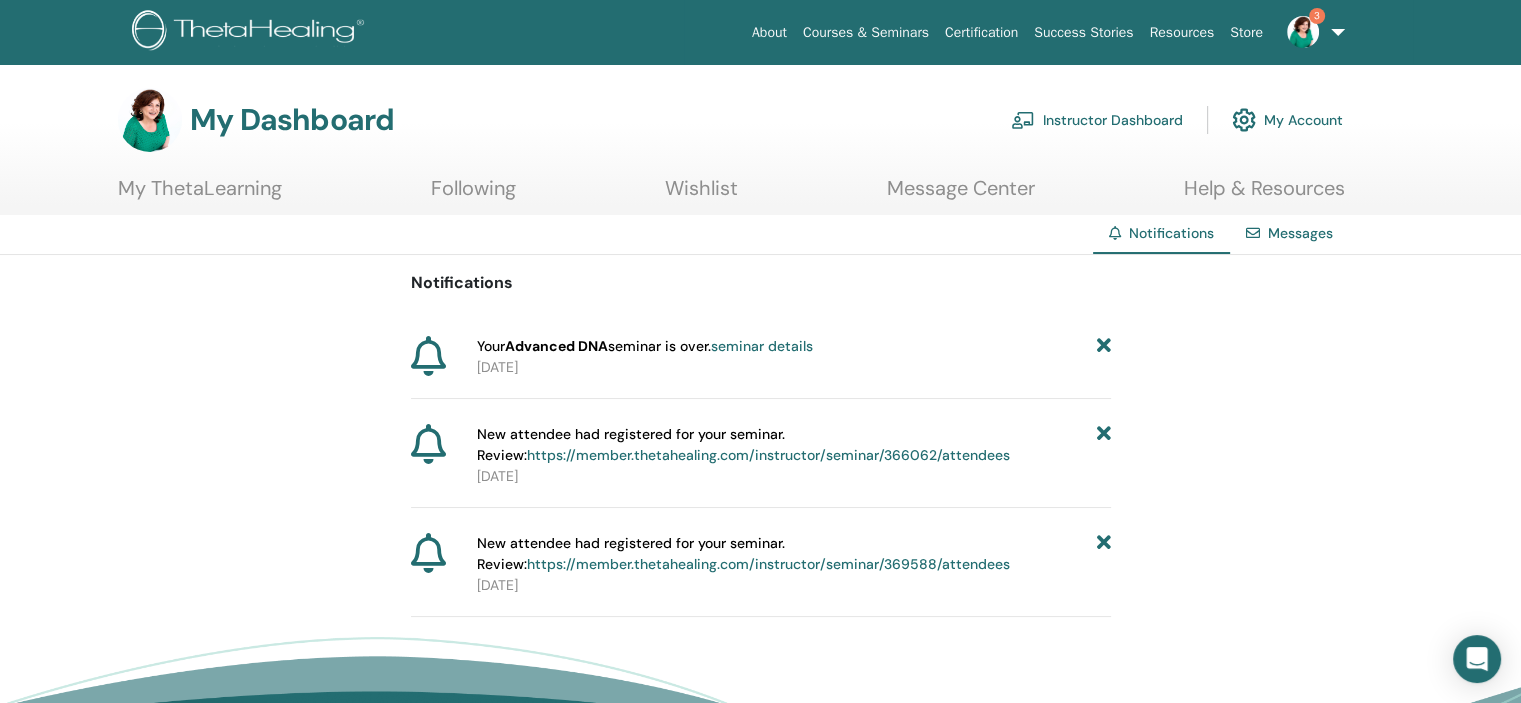 click at bounding box center [1103, 346] 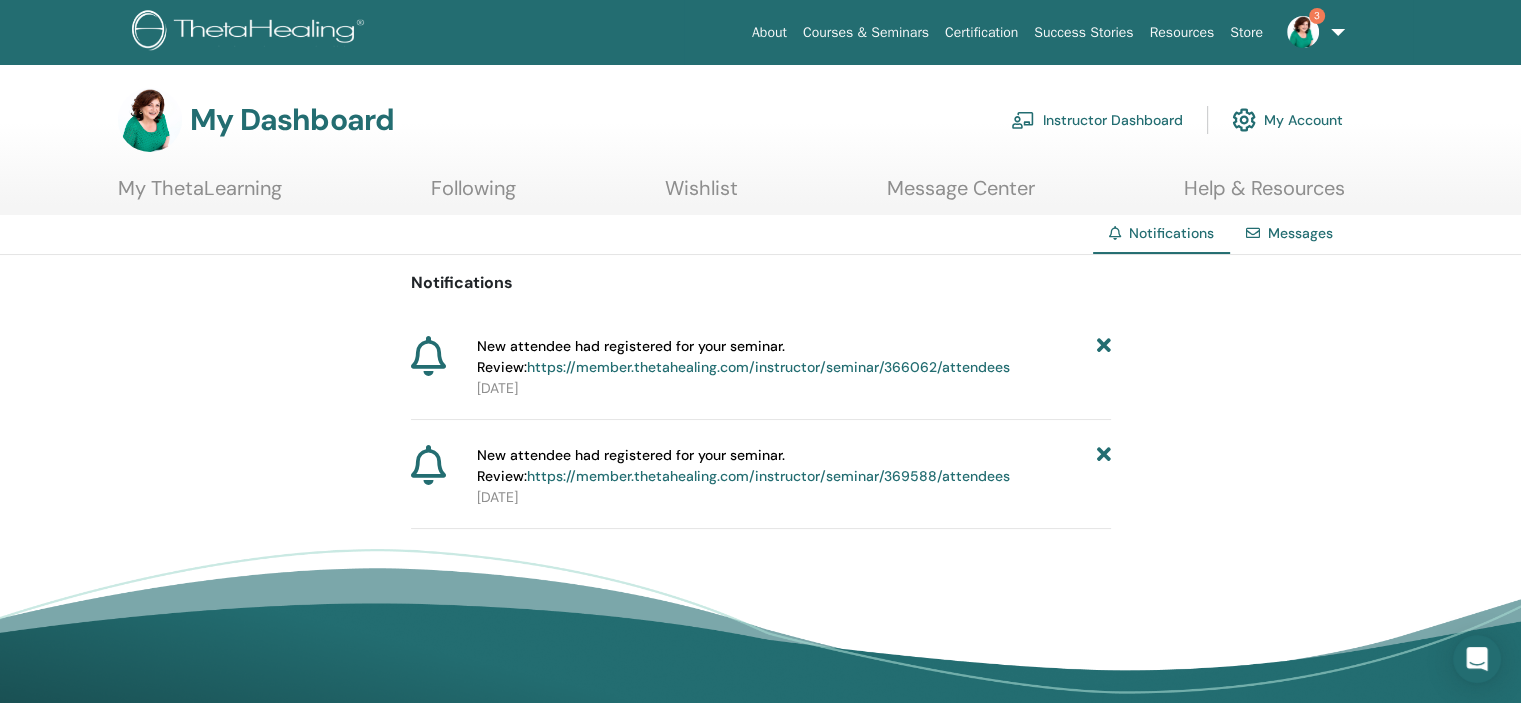 click at bounding box center (1103, 357) 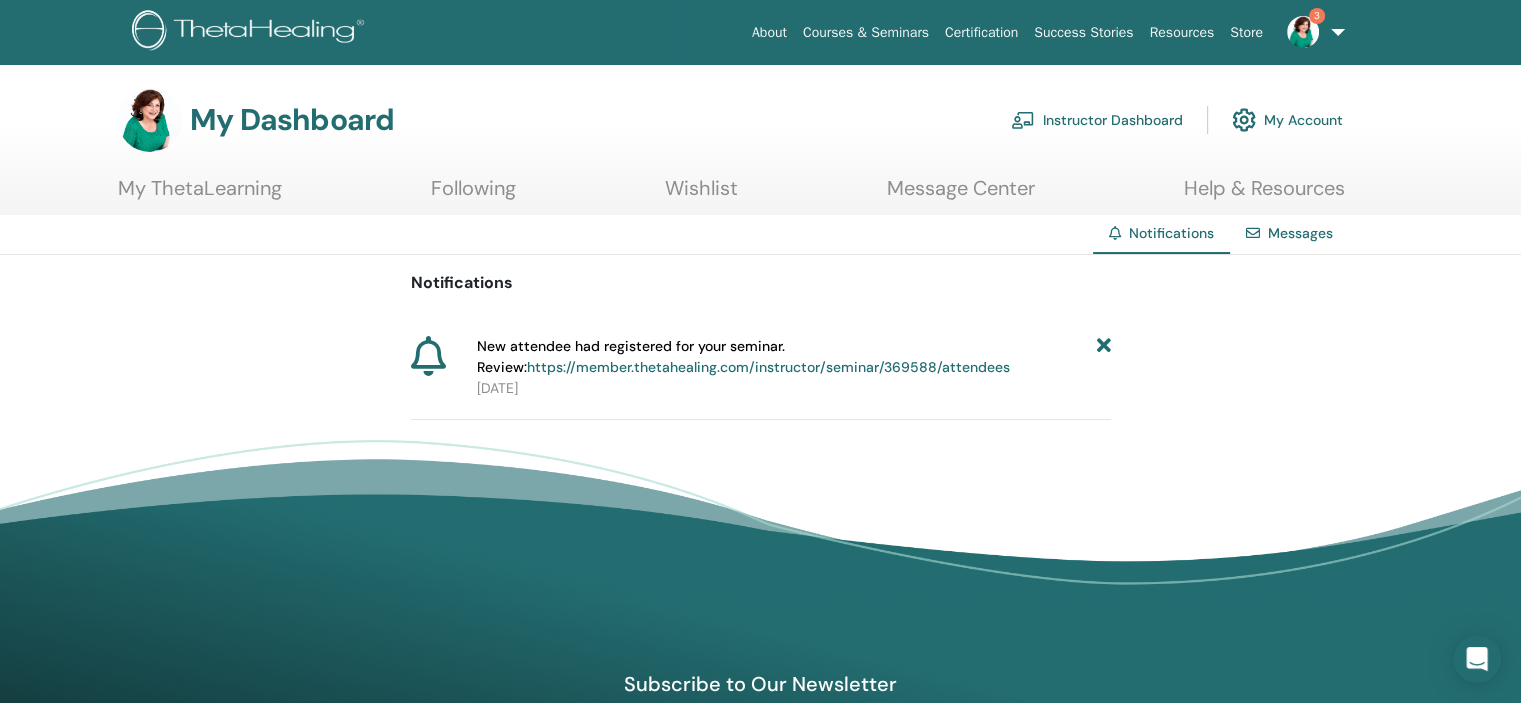 click at bounding box center (1103, 357) 